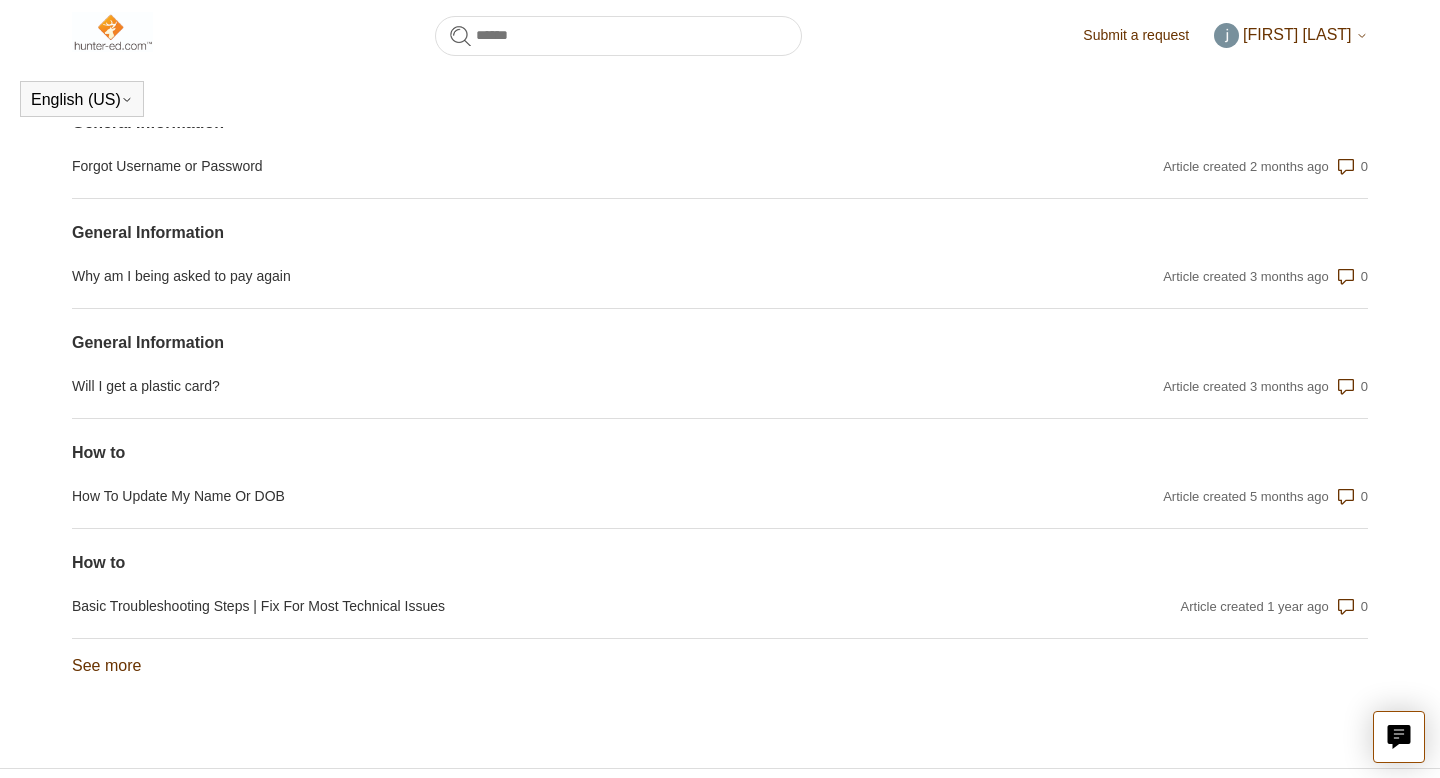 scroll, scrollTop: 1529, scrollLeft: 0, axis: vertical 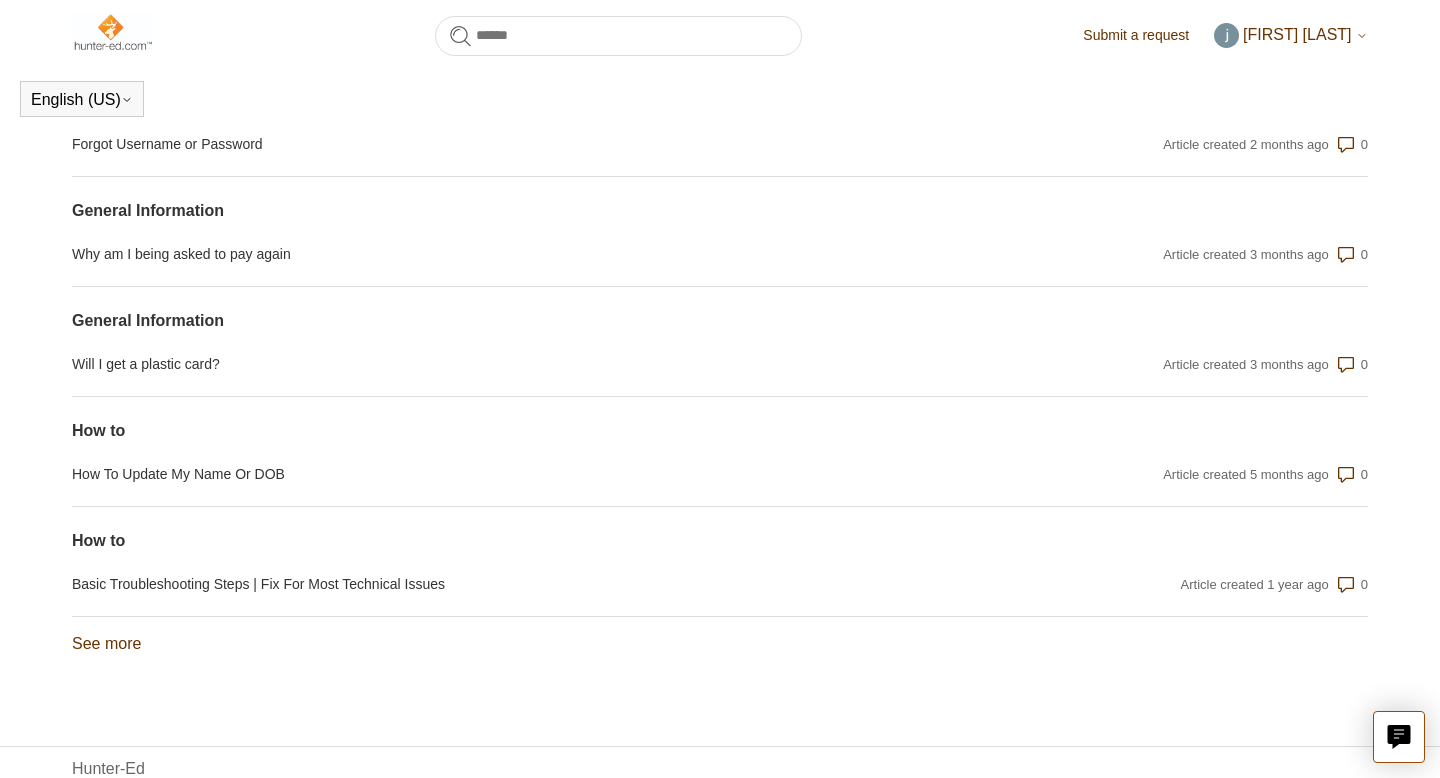 click on "[FIRST] [LAST]" at bounding box center (1291, 35) 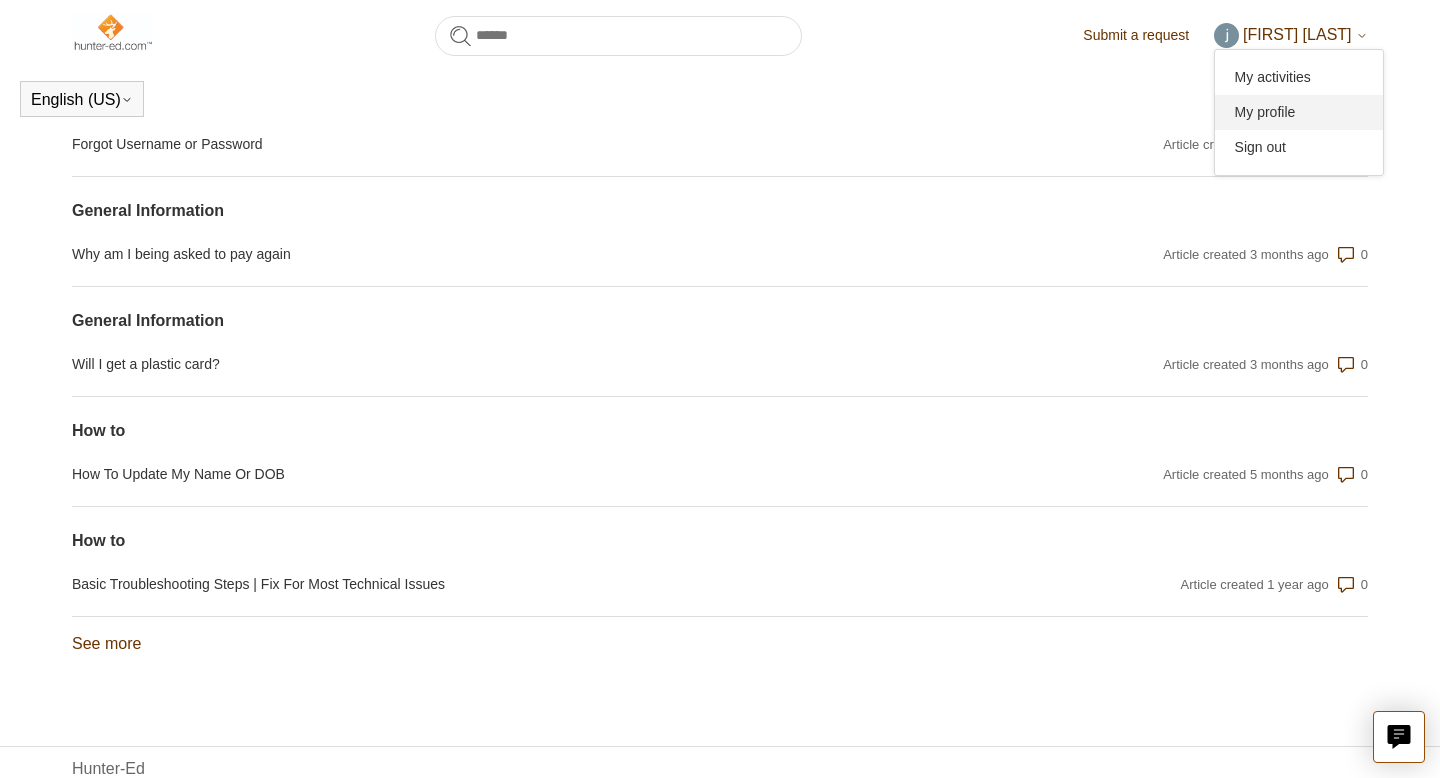 click on "My profile" at bounding box center [1299, 112] 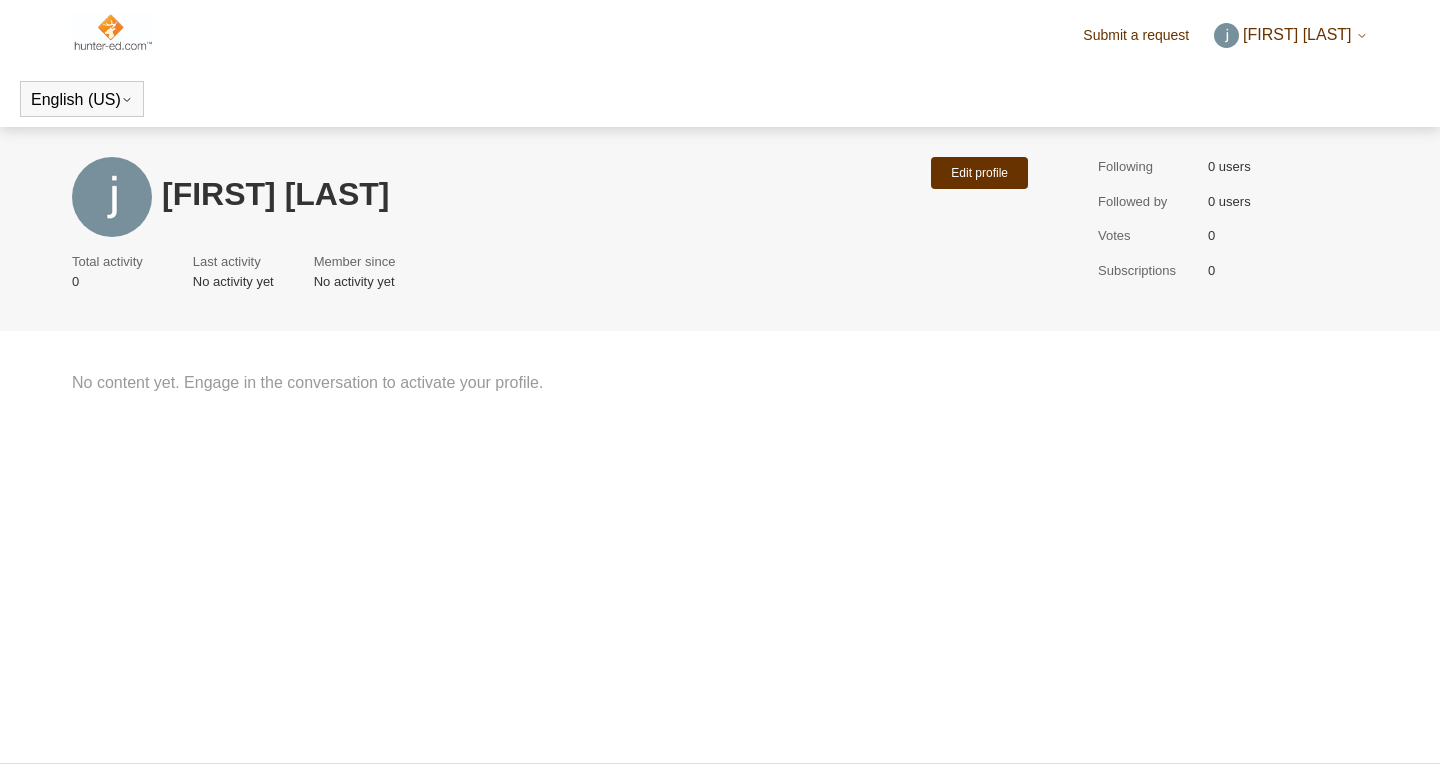 scroll, scrollTop: 0, scrollLeft: 0, axis: both 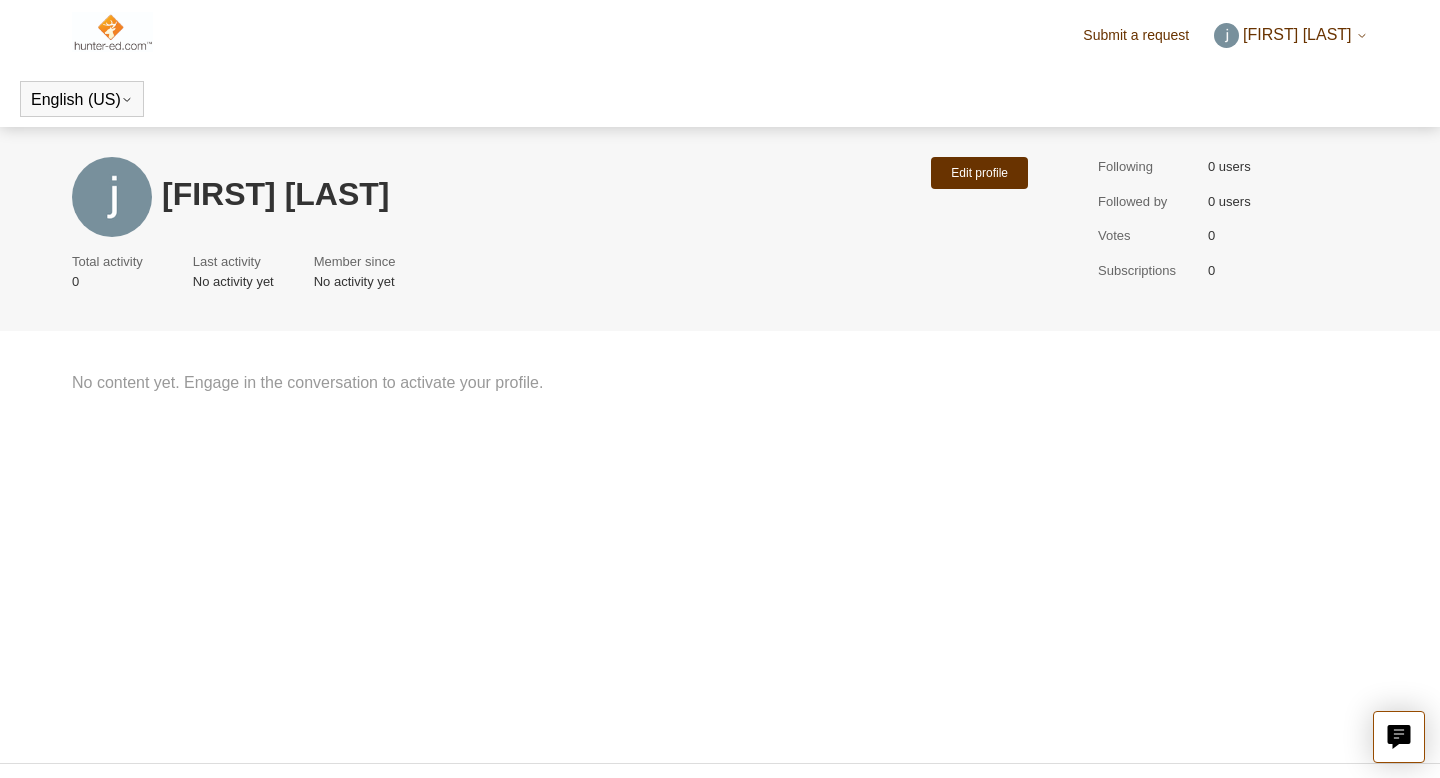 click on "[FIRST] [LAST]" at bounding box center [1297, 34] 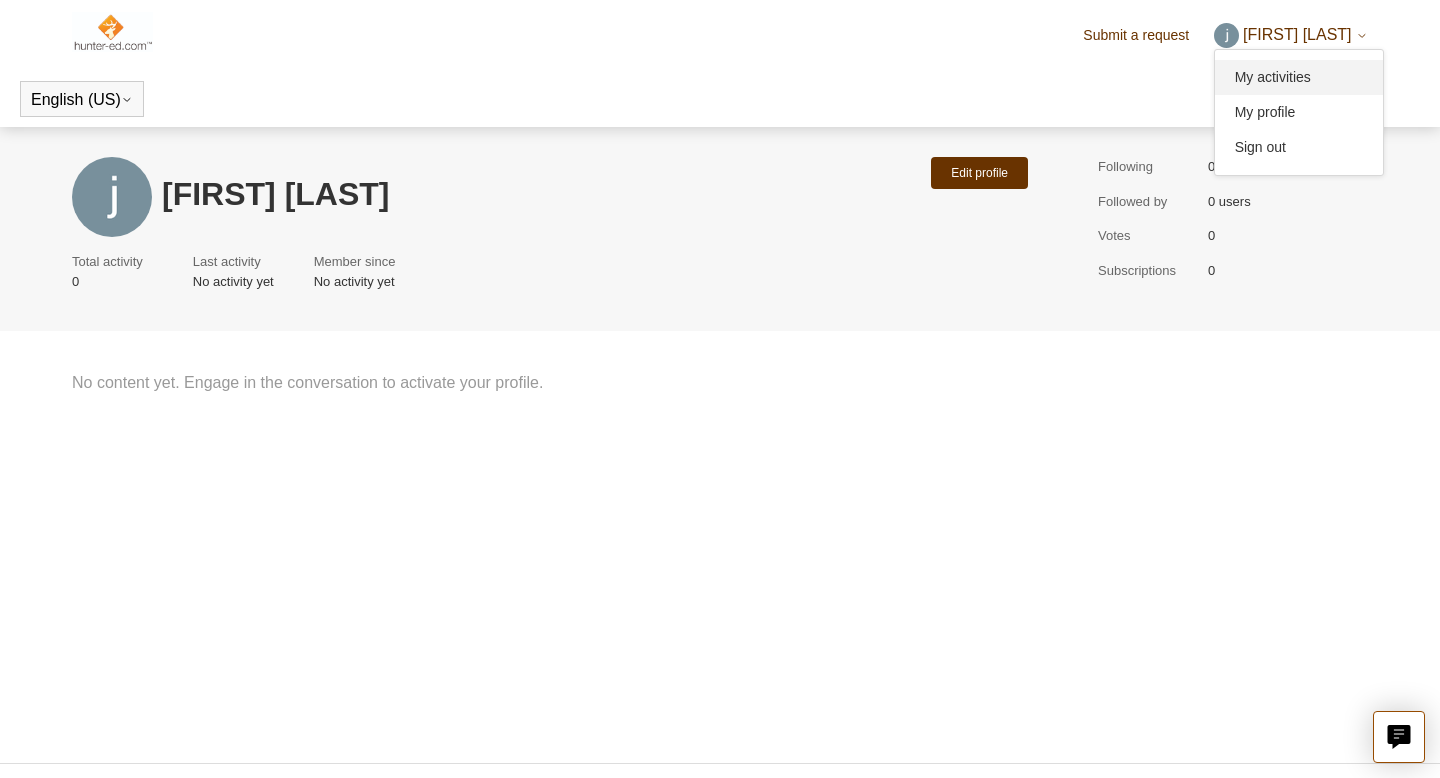click on "My activities" at bounding box center [1299, 77] 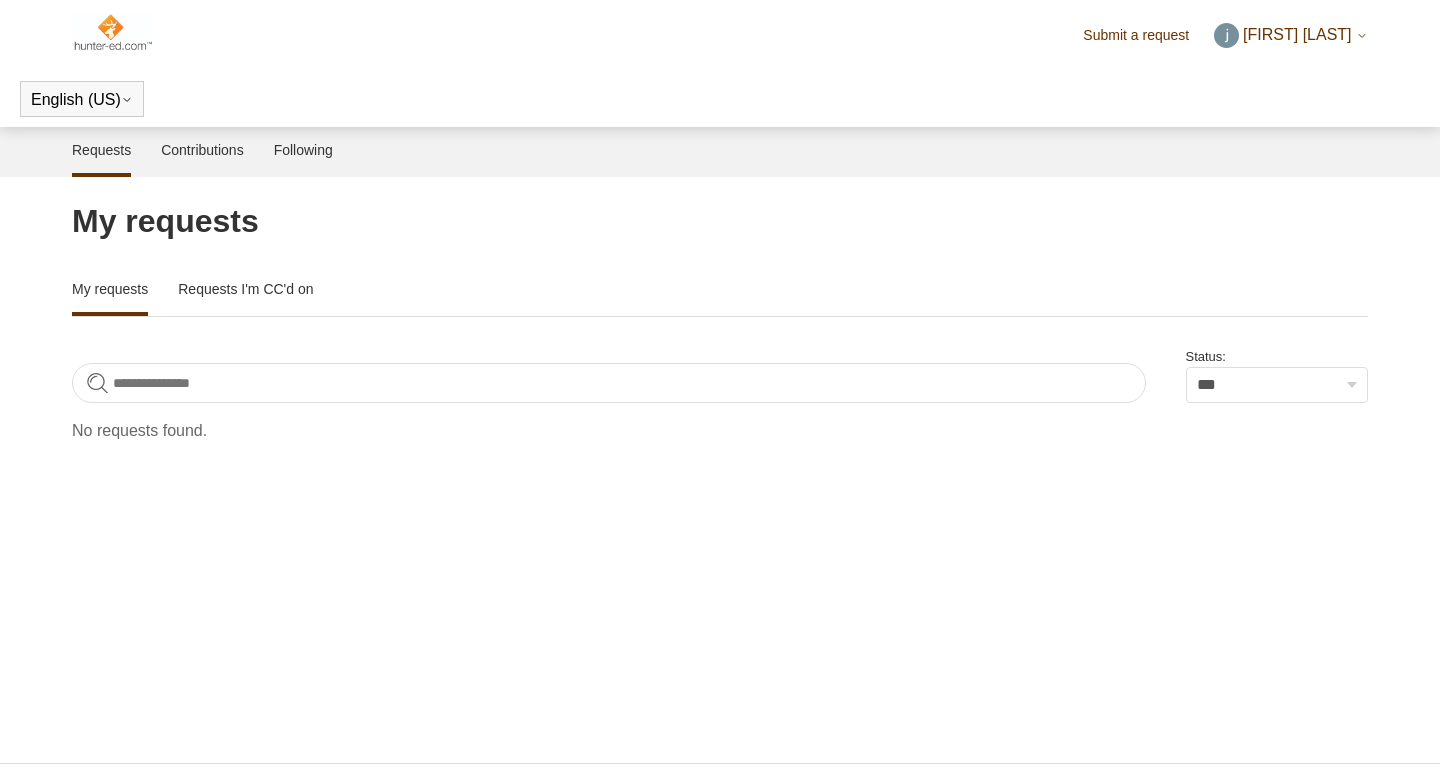 scroll, scrollTop: 0, scrollLeft: 0, axis: both 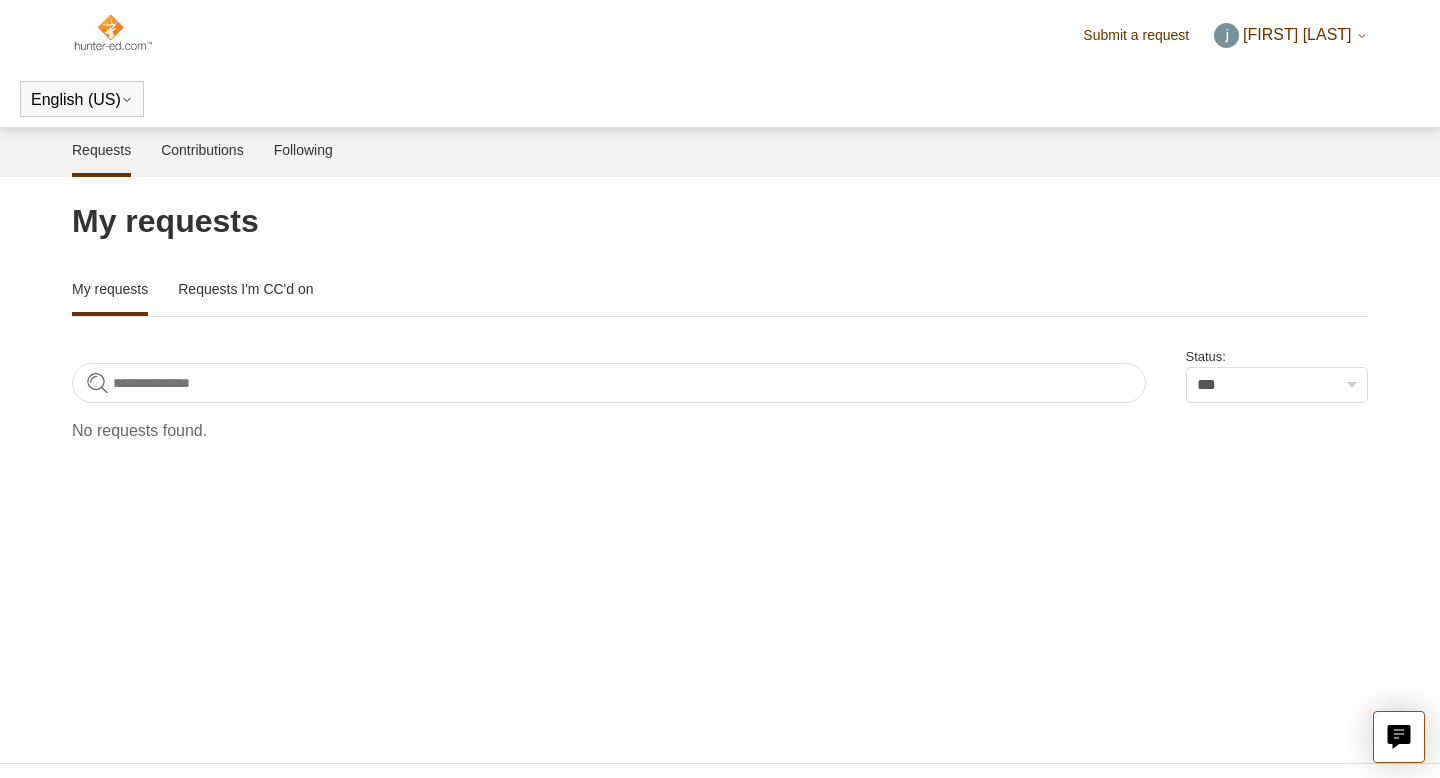 click on "**********" at bounding box center (720, 320) 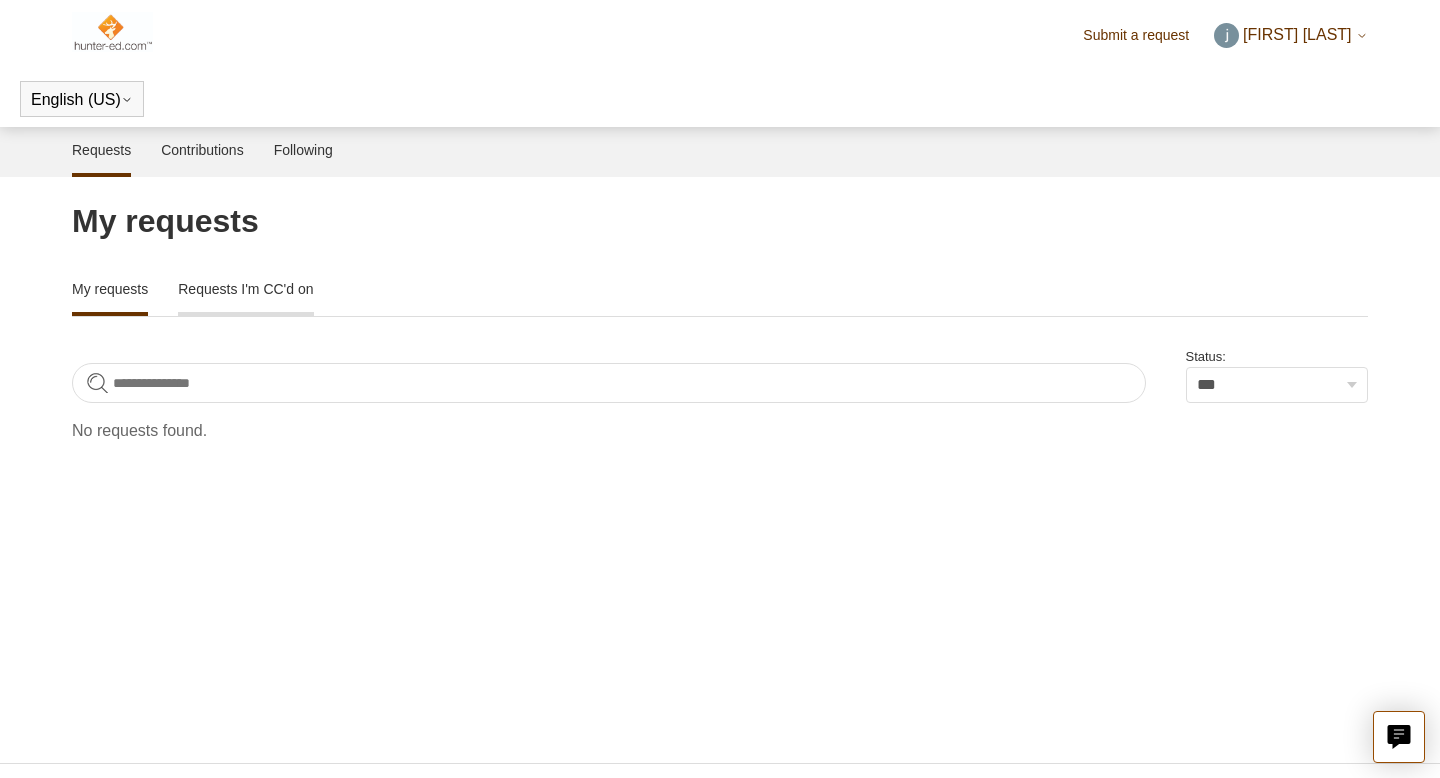 click on "Requests I'm CC'd on" at bounding box center (245, 287) 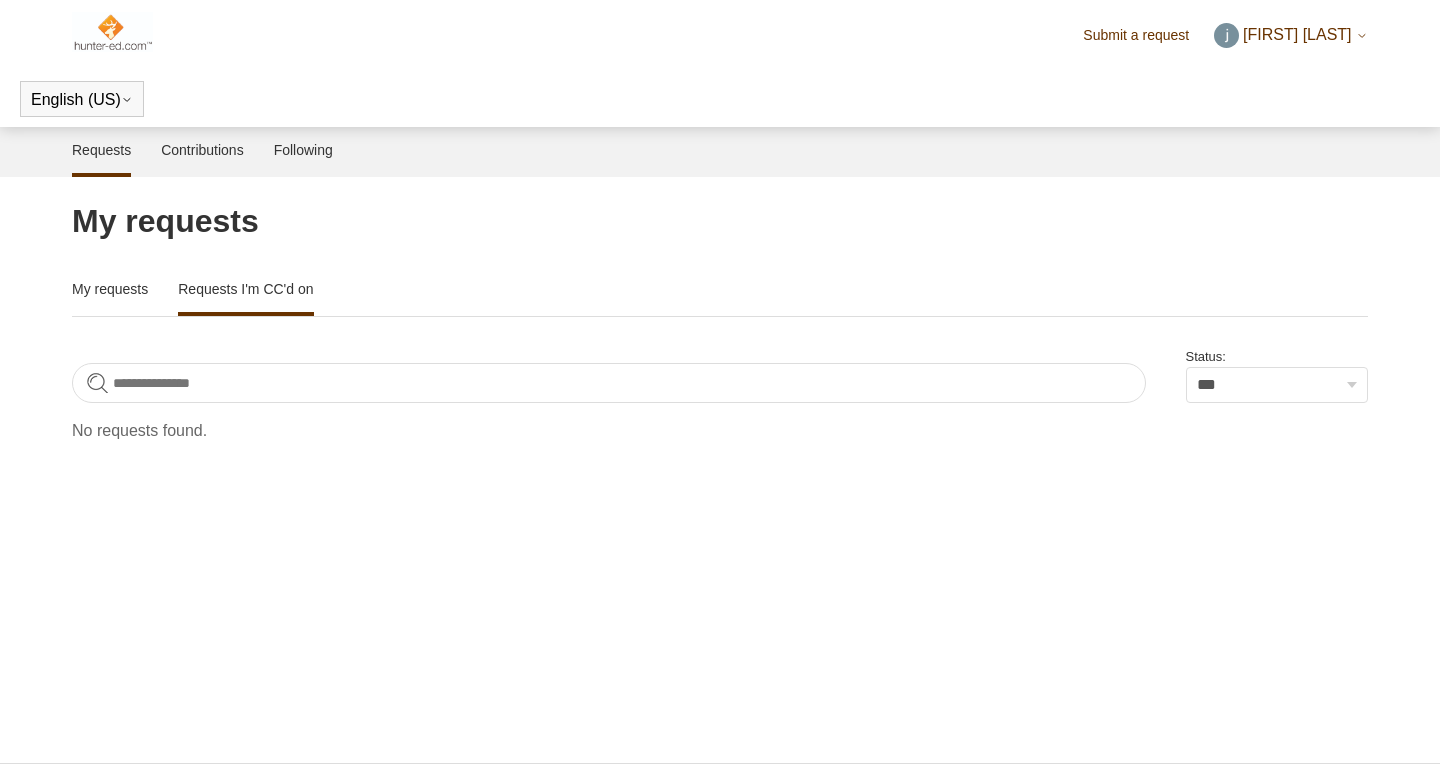 scroll, scrollTop: 0, scrollLeft: 0, axis: both 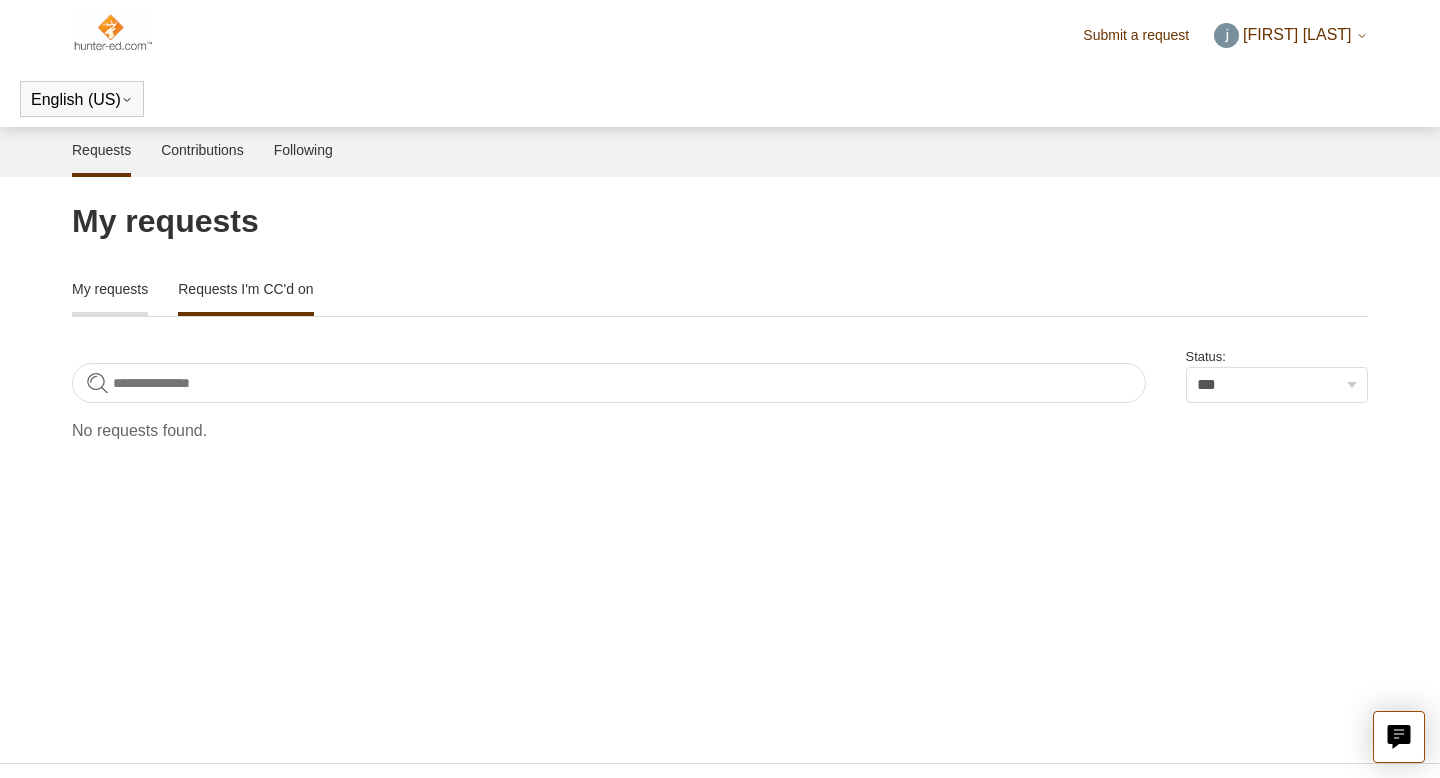 click on "My requests" at bounding box center (110, 287) 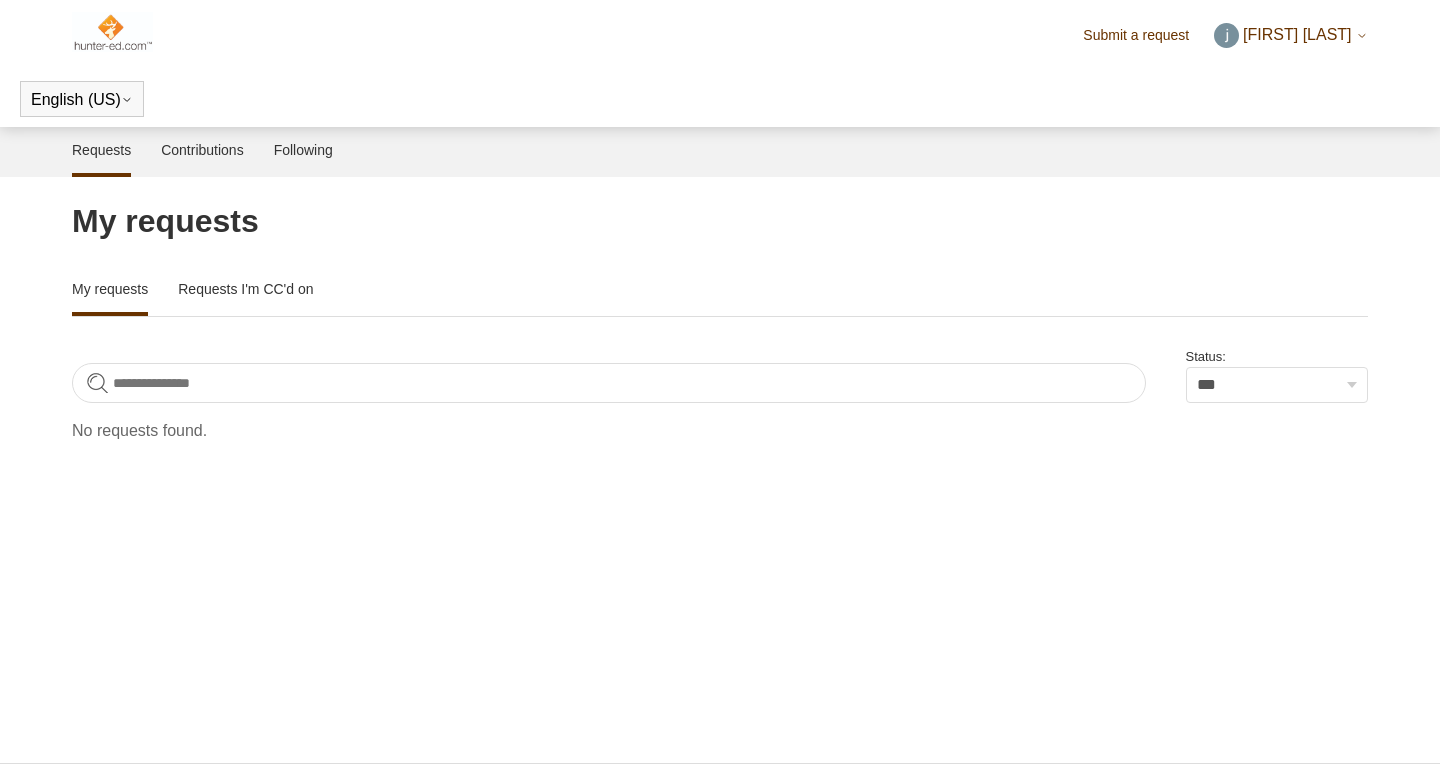 scroll, scrollTop: 0, scrollLeft: 0, axis: both 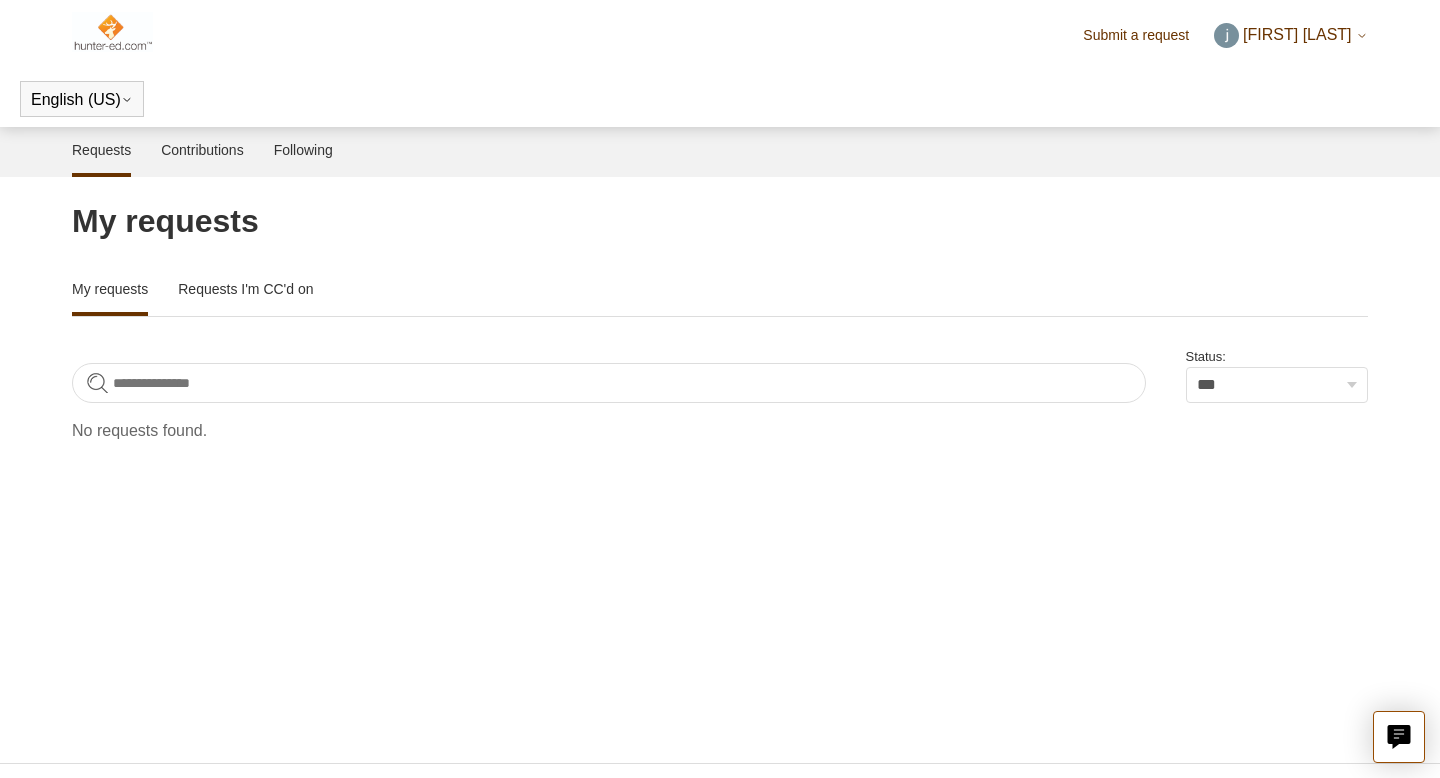 click on "[FIRST] [LAST]" at bounding box center (1297, 34) 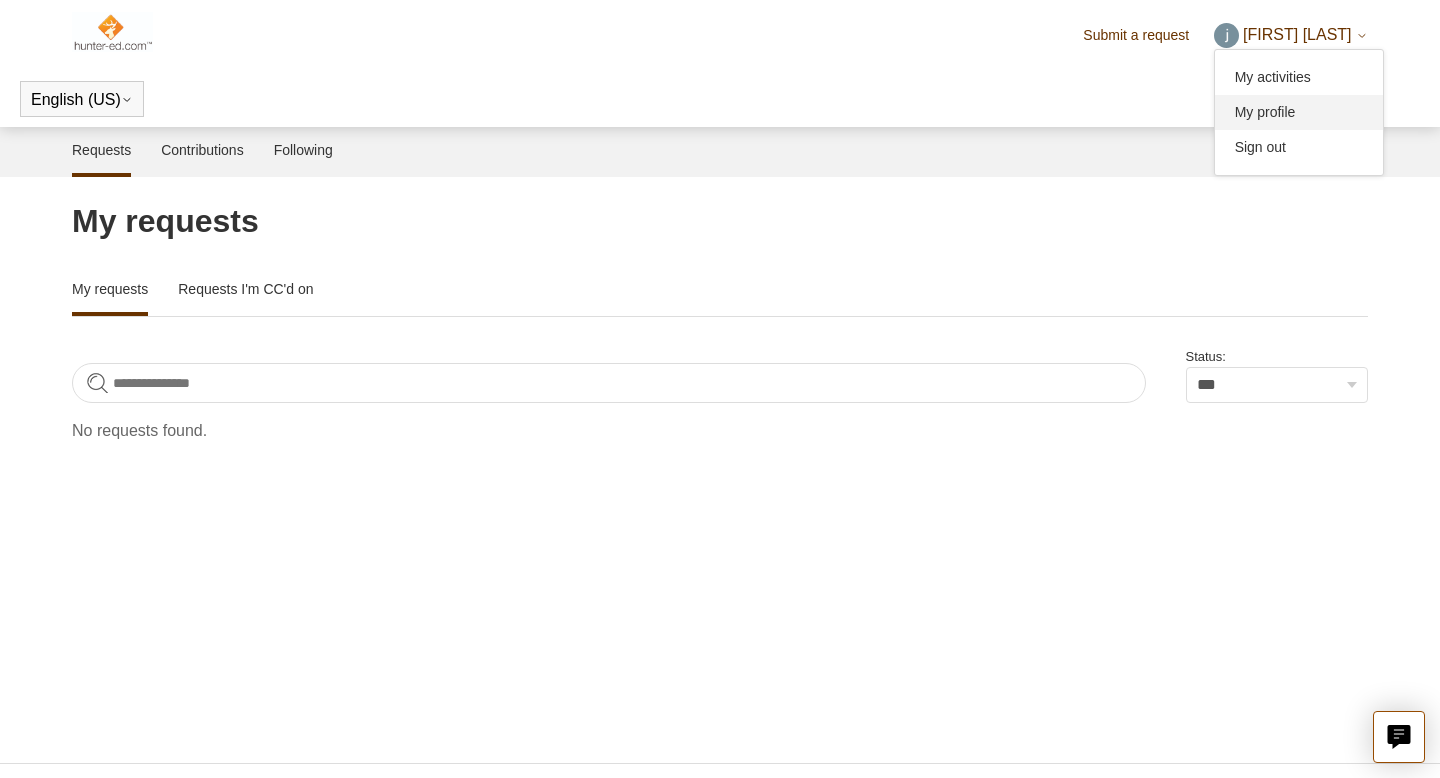 click on "My profile" at bounding box center [1299, 112] 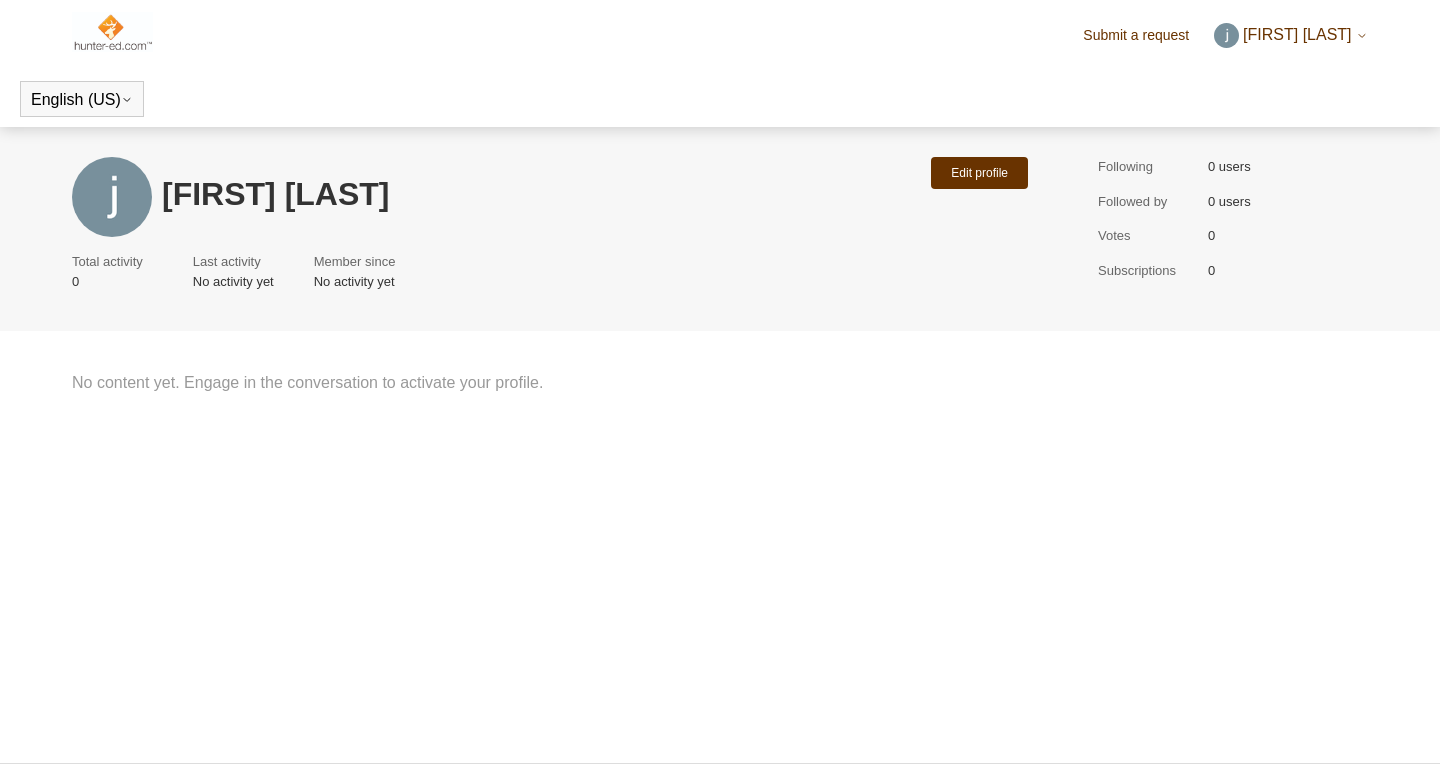 scroll, scrollTop: 0, scrollLeft: 0, axis: both 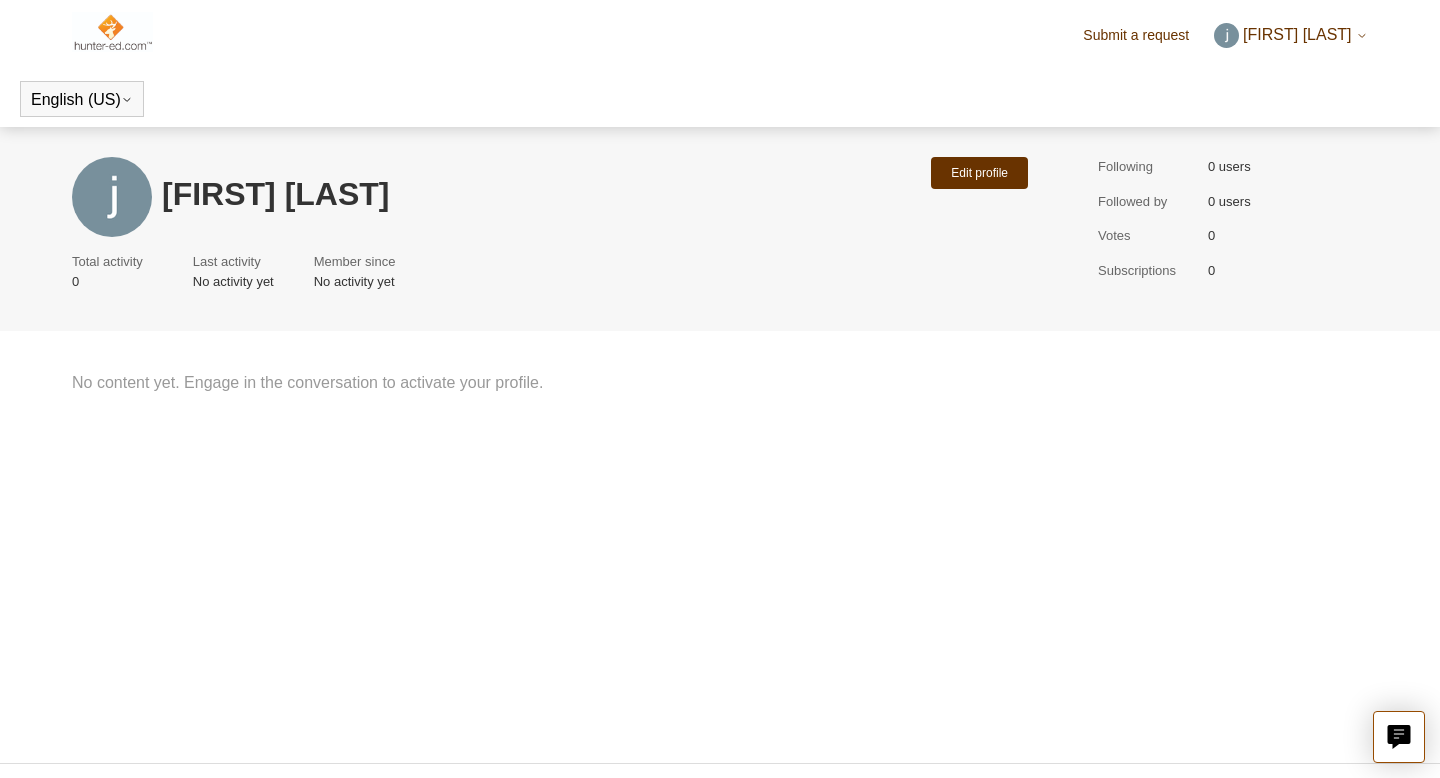 click on "Submit a request
jen Fernandez
My activities
My profile
Sign out" at bounding box center [720, 35] 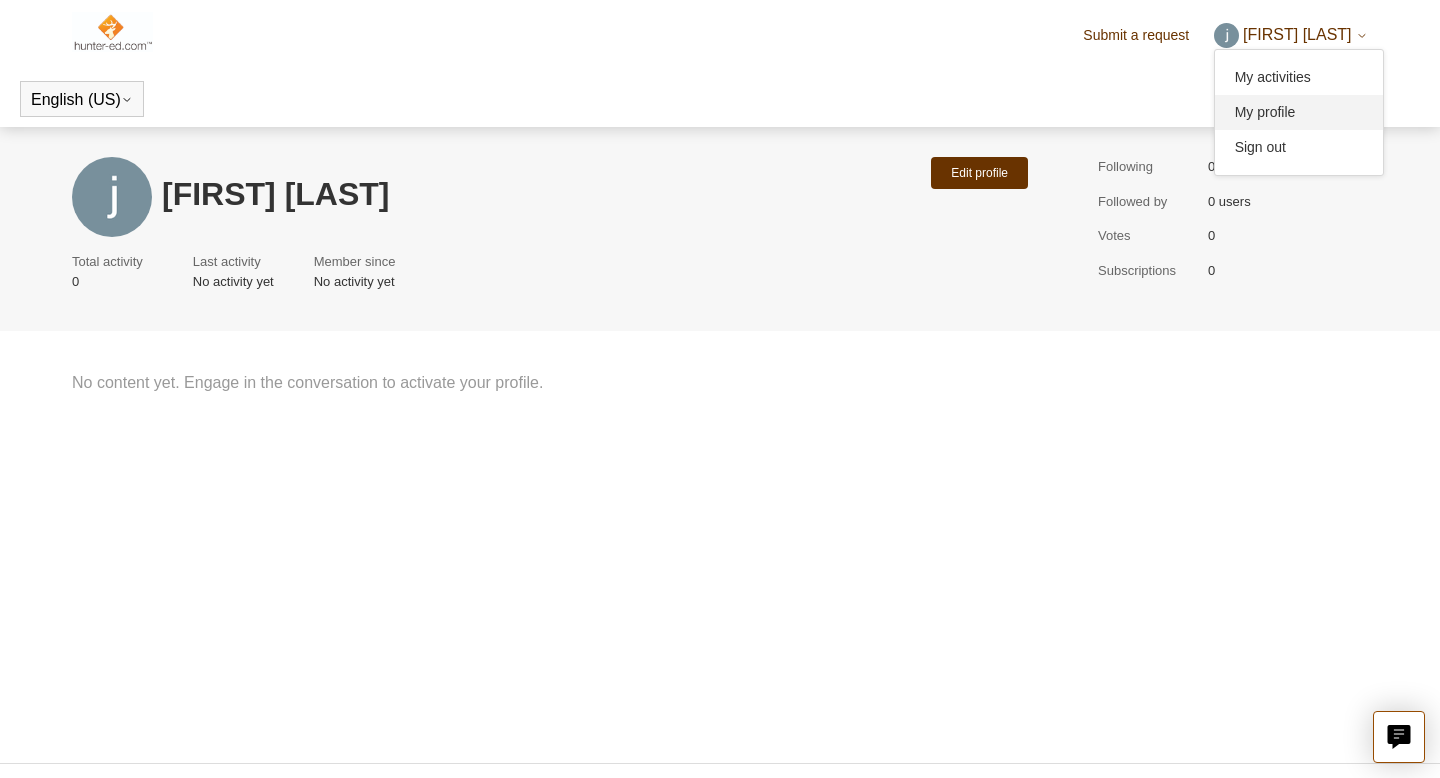 click on "My profile" at bounding box center [1299, 112] 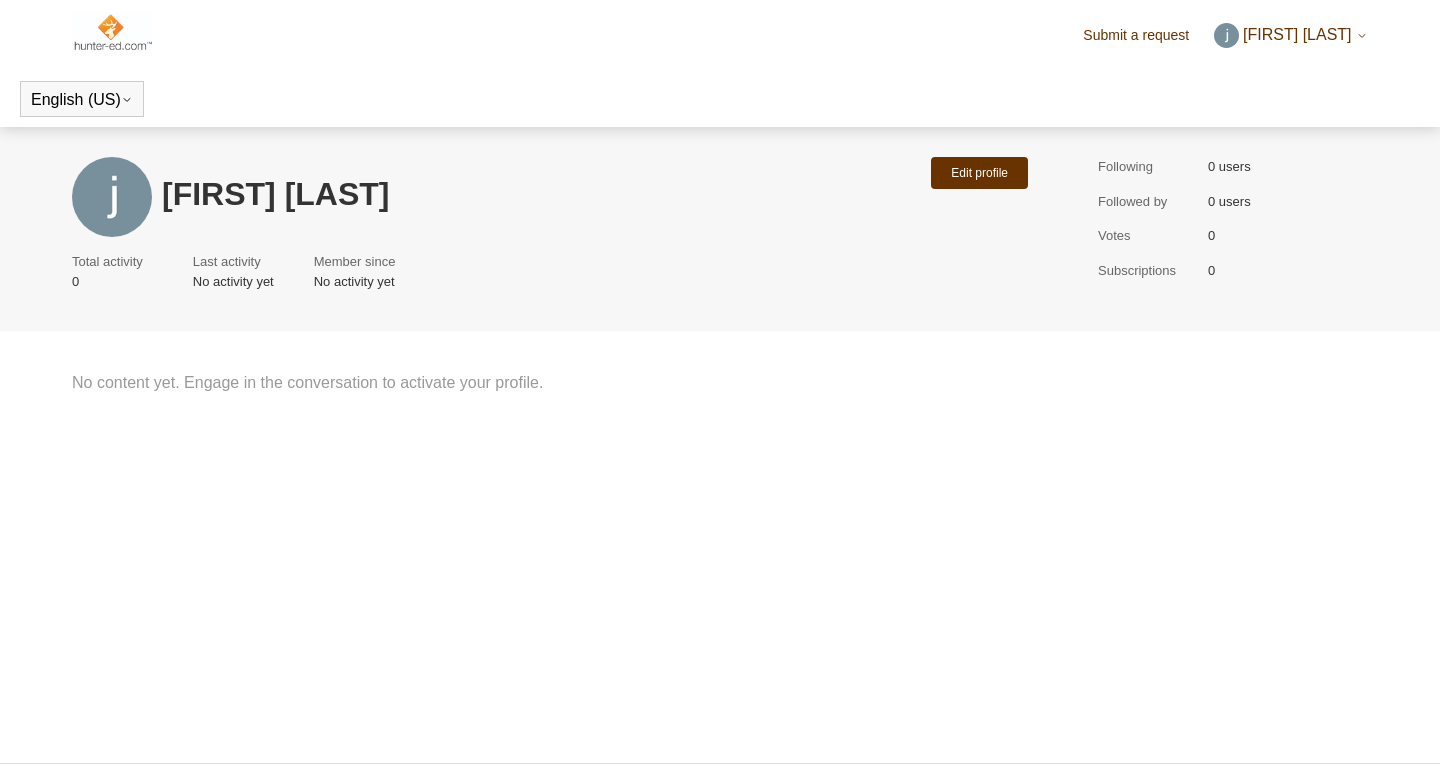 scroll, scrollTop: 0, scrollLeft: 0, axis: both 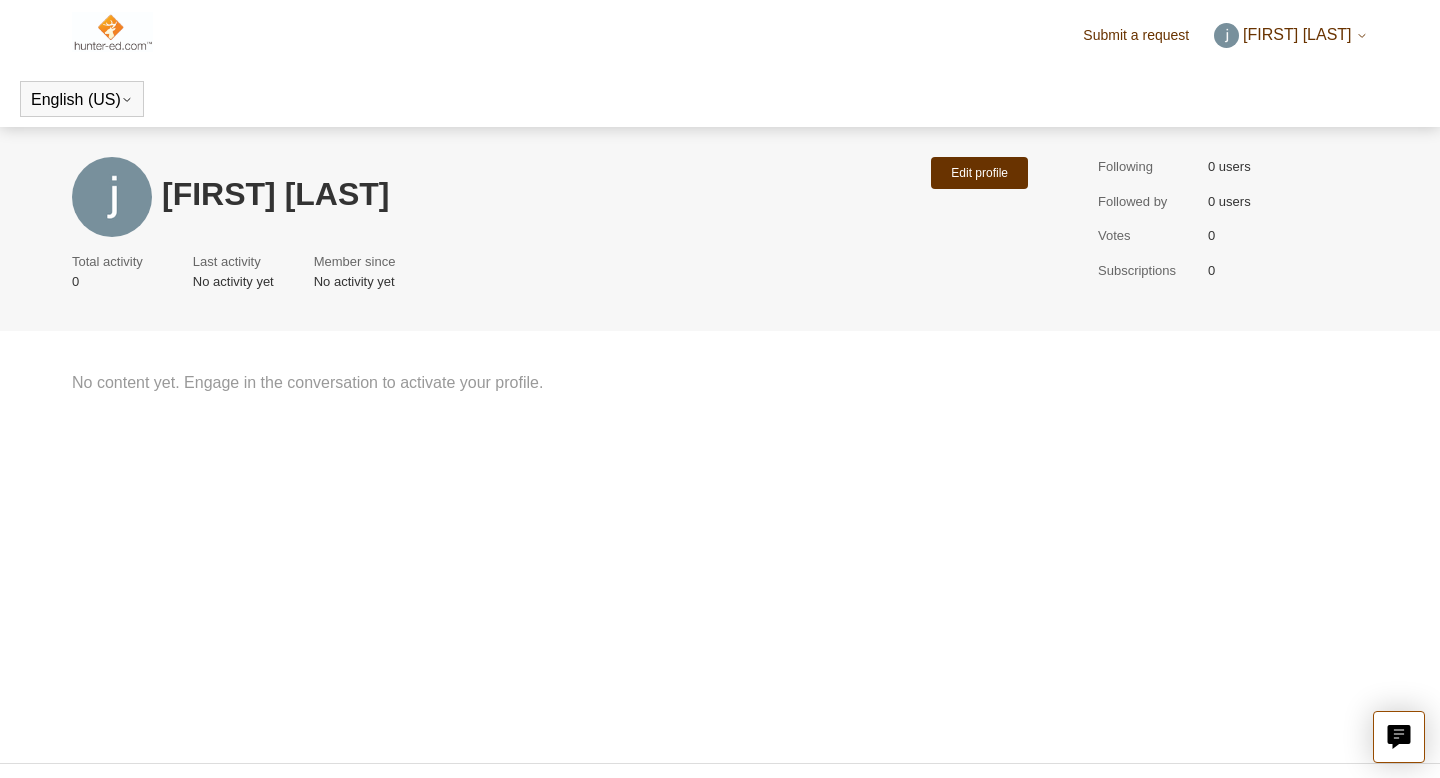 click at bounding box center [112, 32] 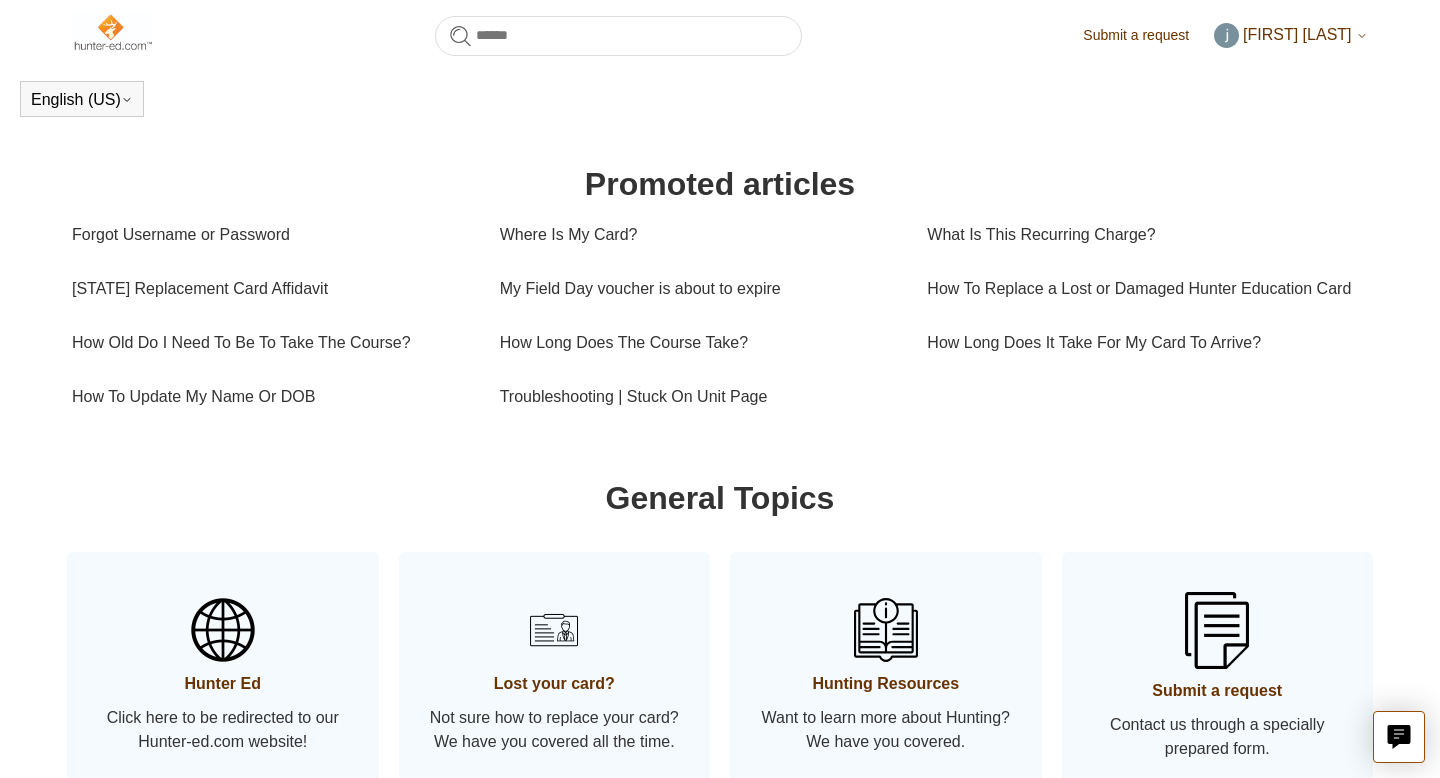 scroll, scrollTop: 999, scrollLeft: 0, axis: vertical 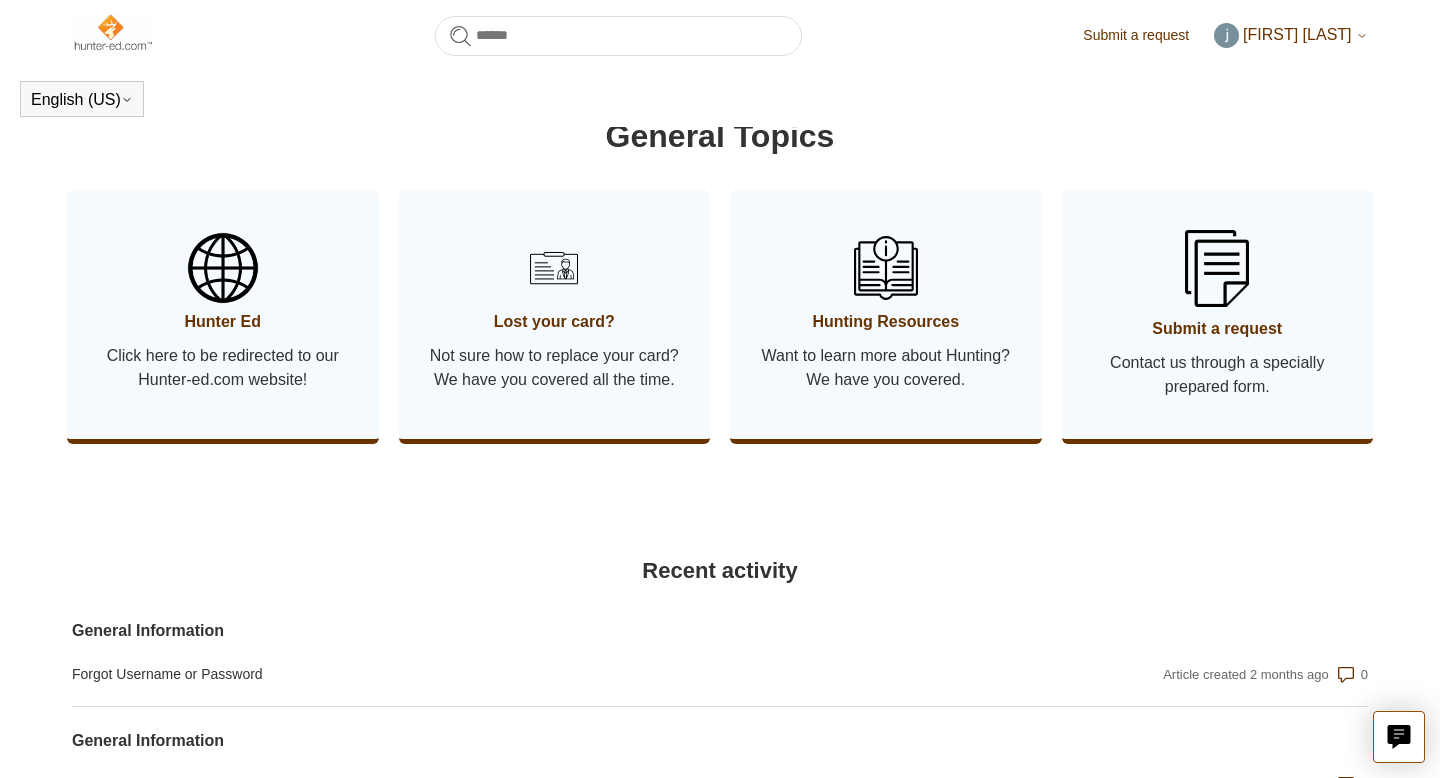 click on "Hunter Ed
Click here to be redirected to our Hunter-ed.com website!" at bounding box center [223, 314] 